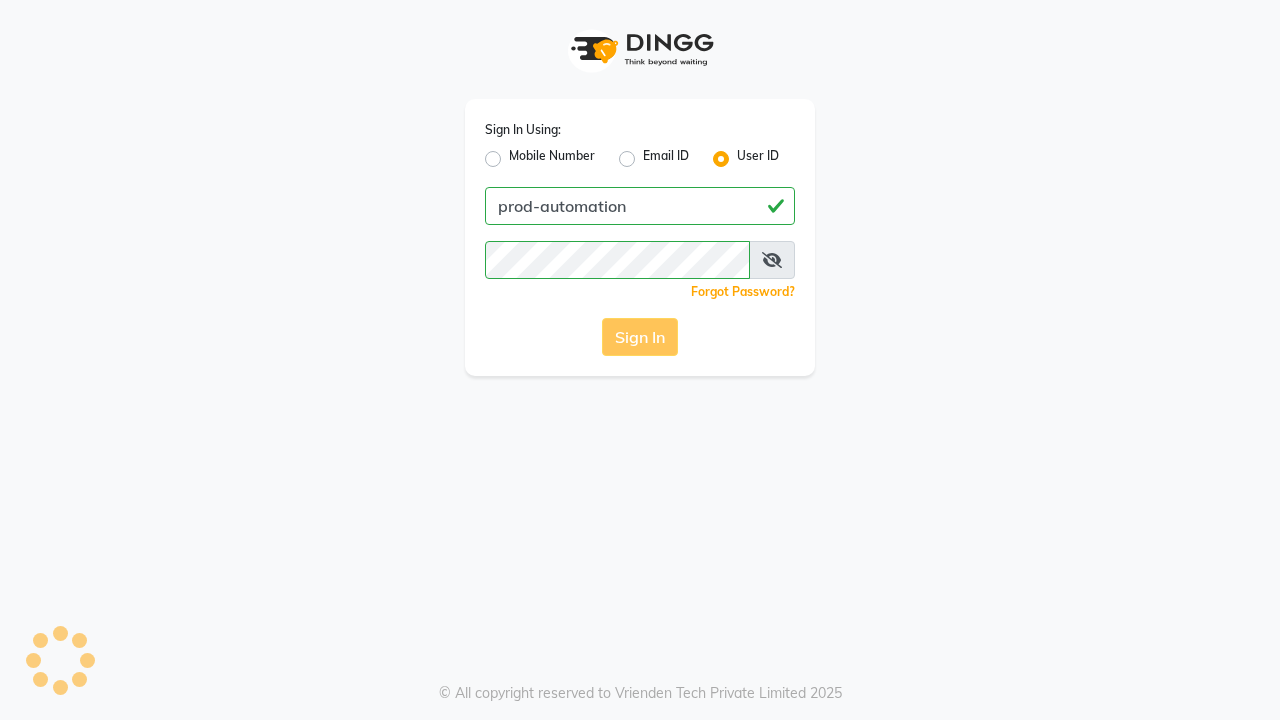 scroll, scrollTop: 0, scrollLeft: 0, axis: both 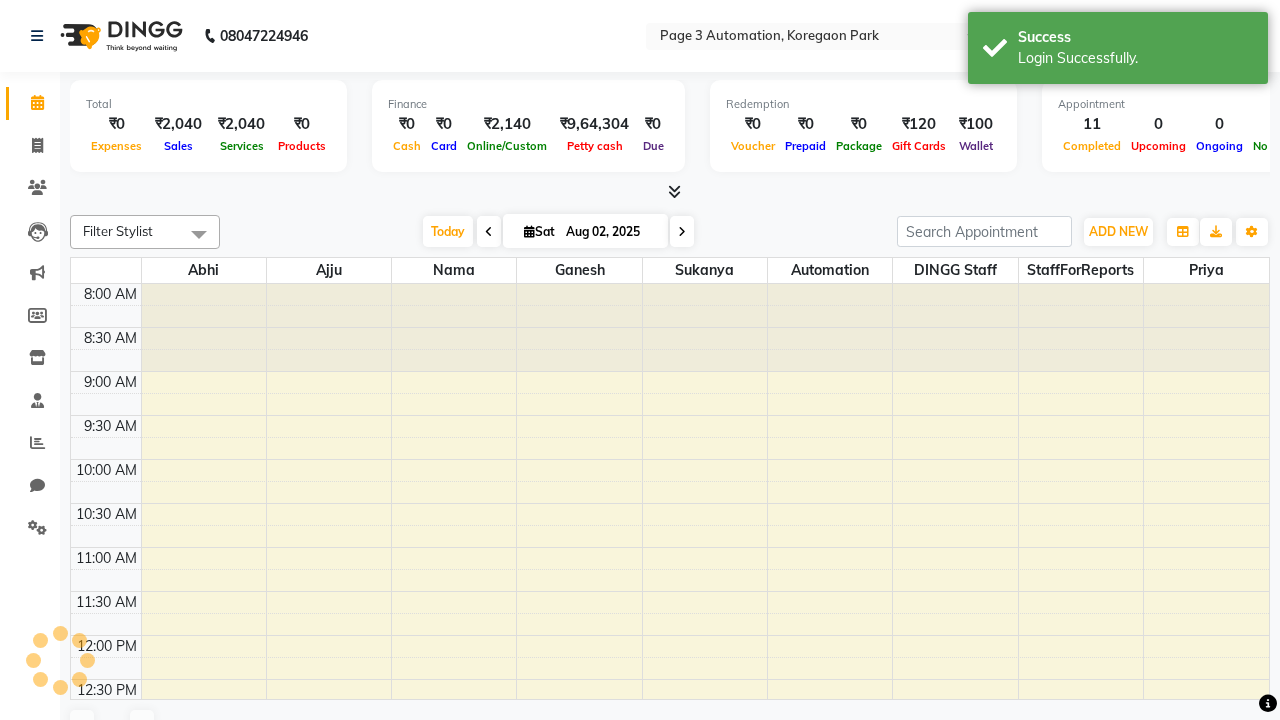 select on "en" 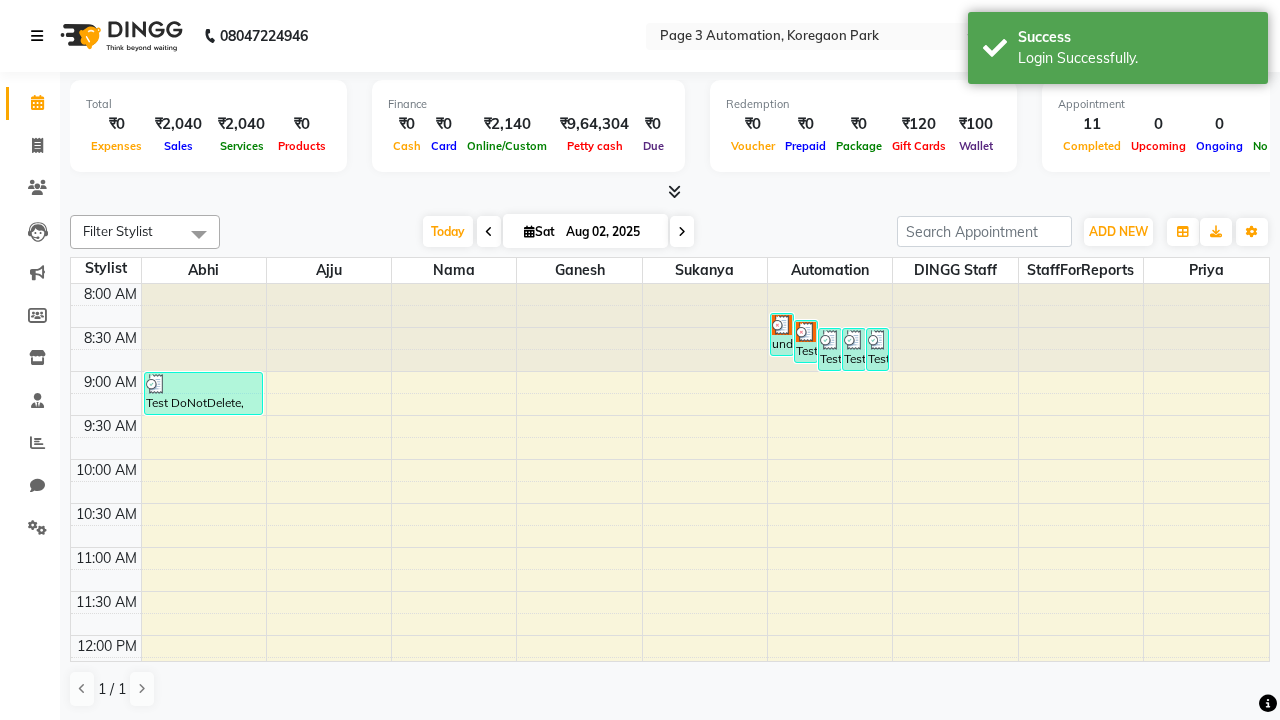 click at bounding box center (37, 36) 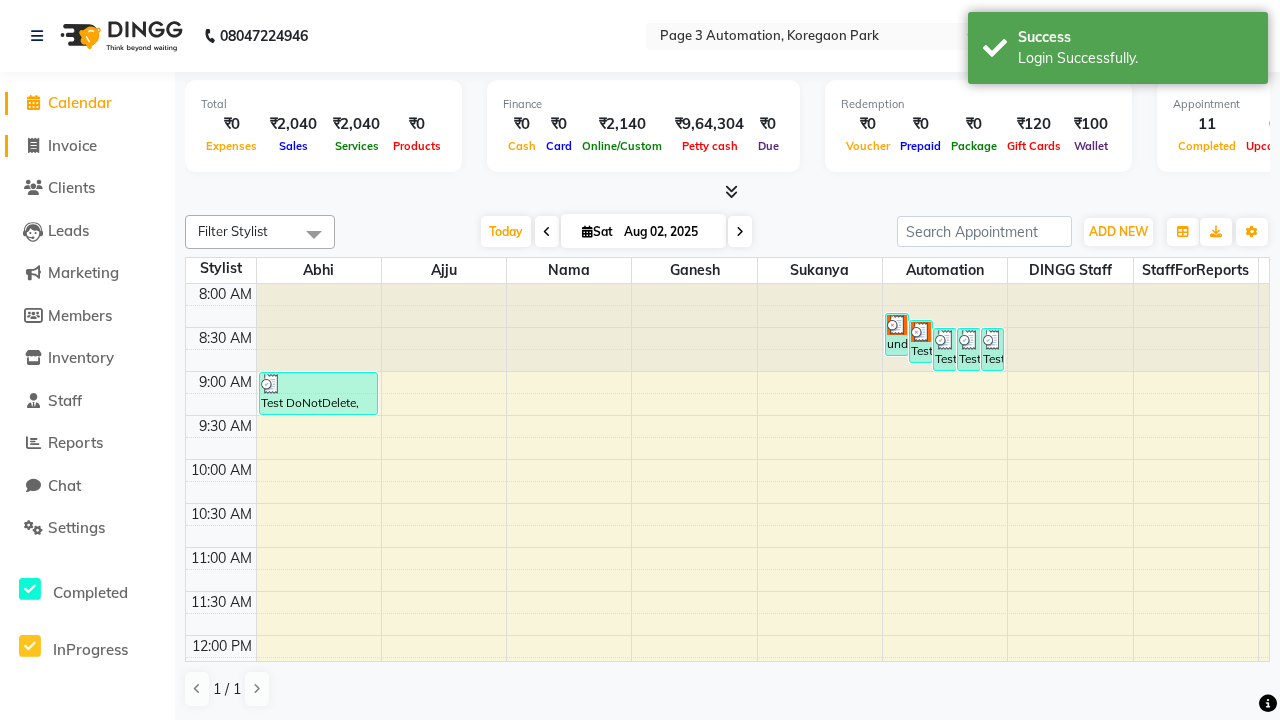 click on "Invoice" 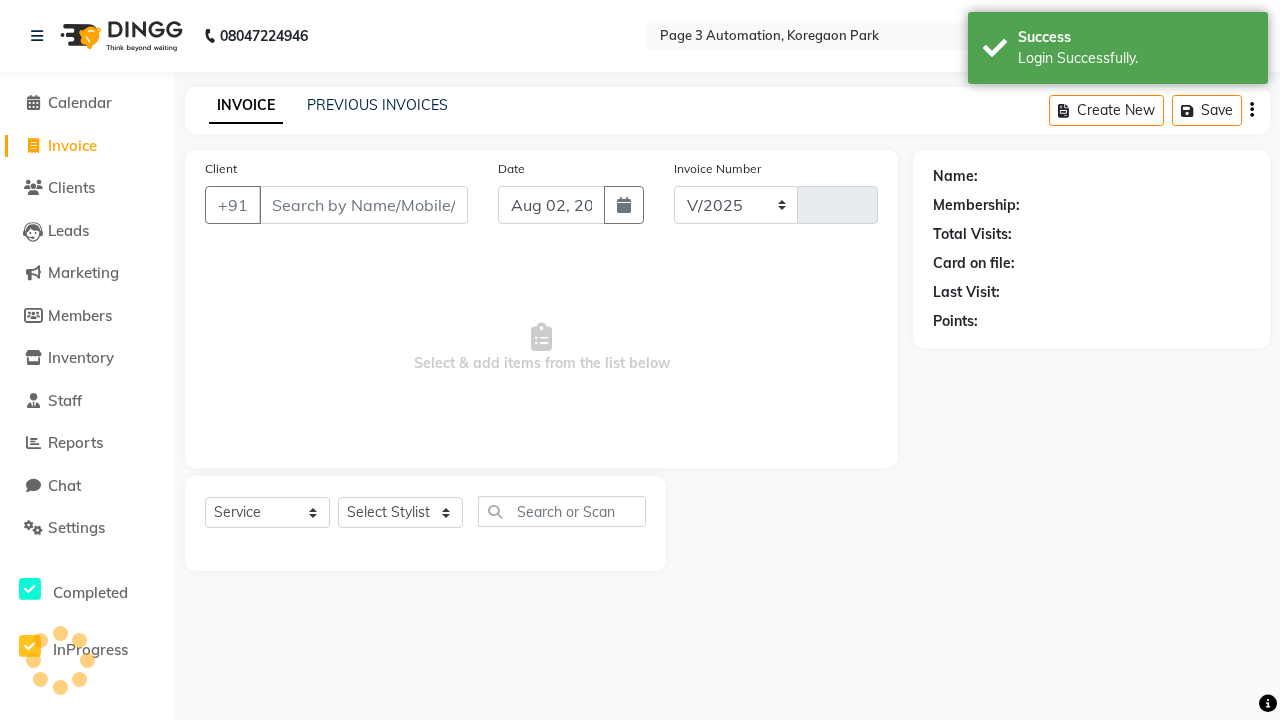 select on "2774" 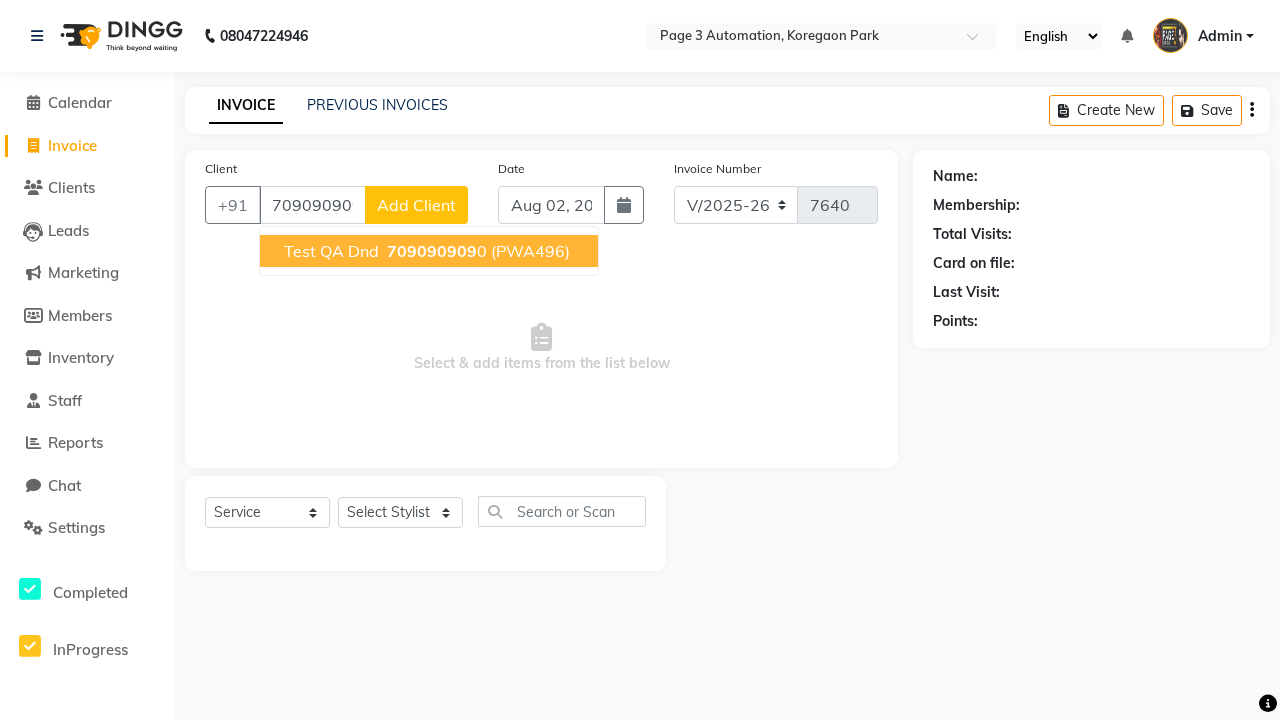 click on "709090909" at bounding box center [432, 251] 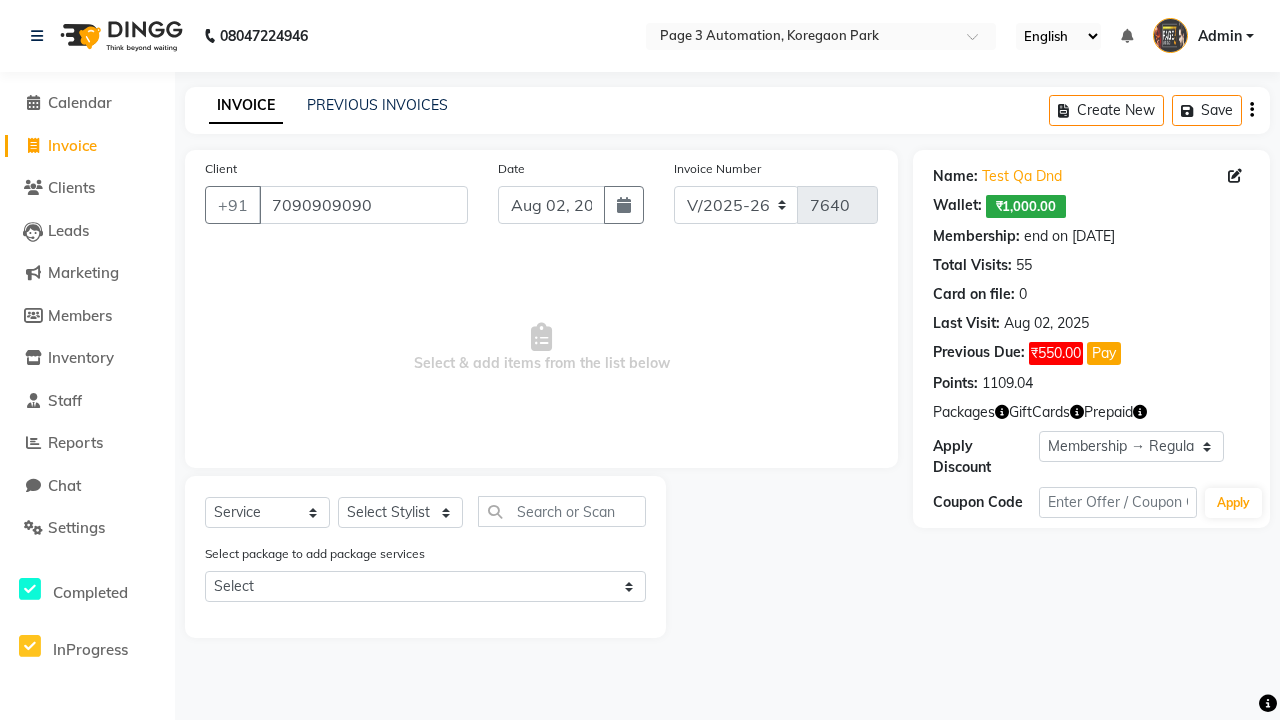 select on "0:" 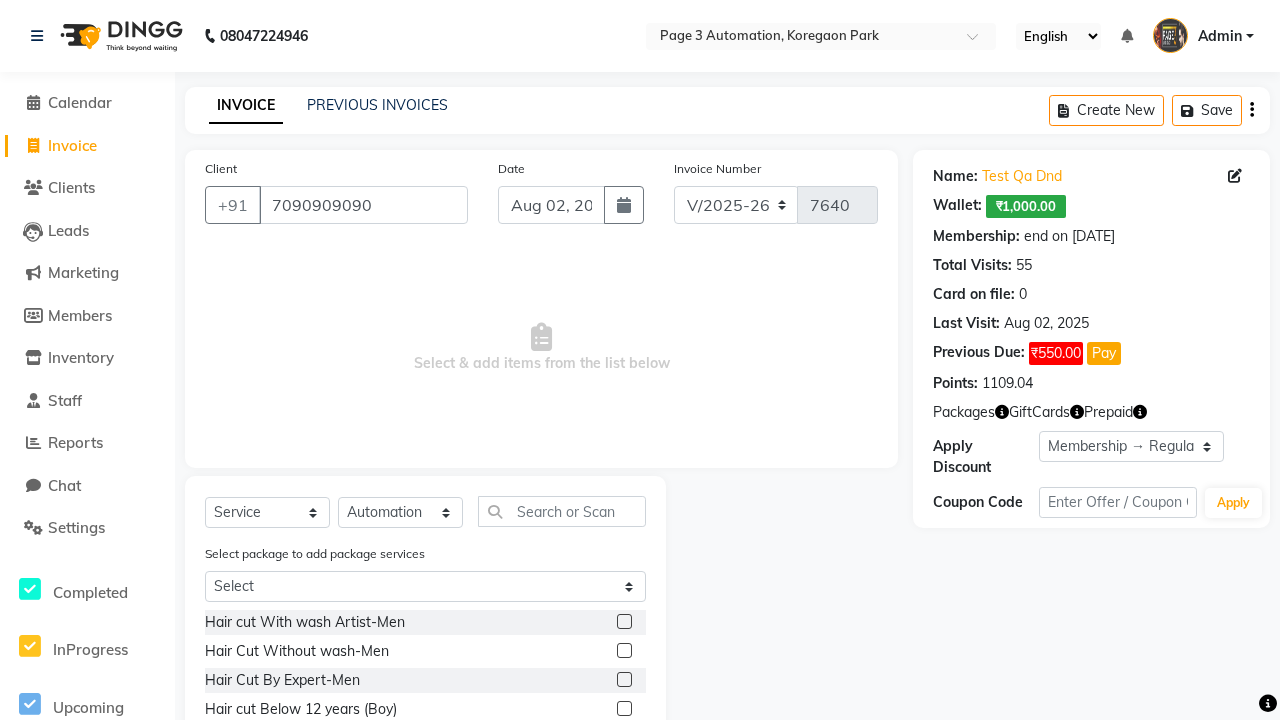 click 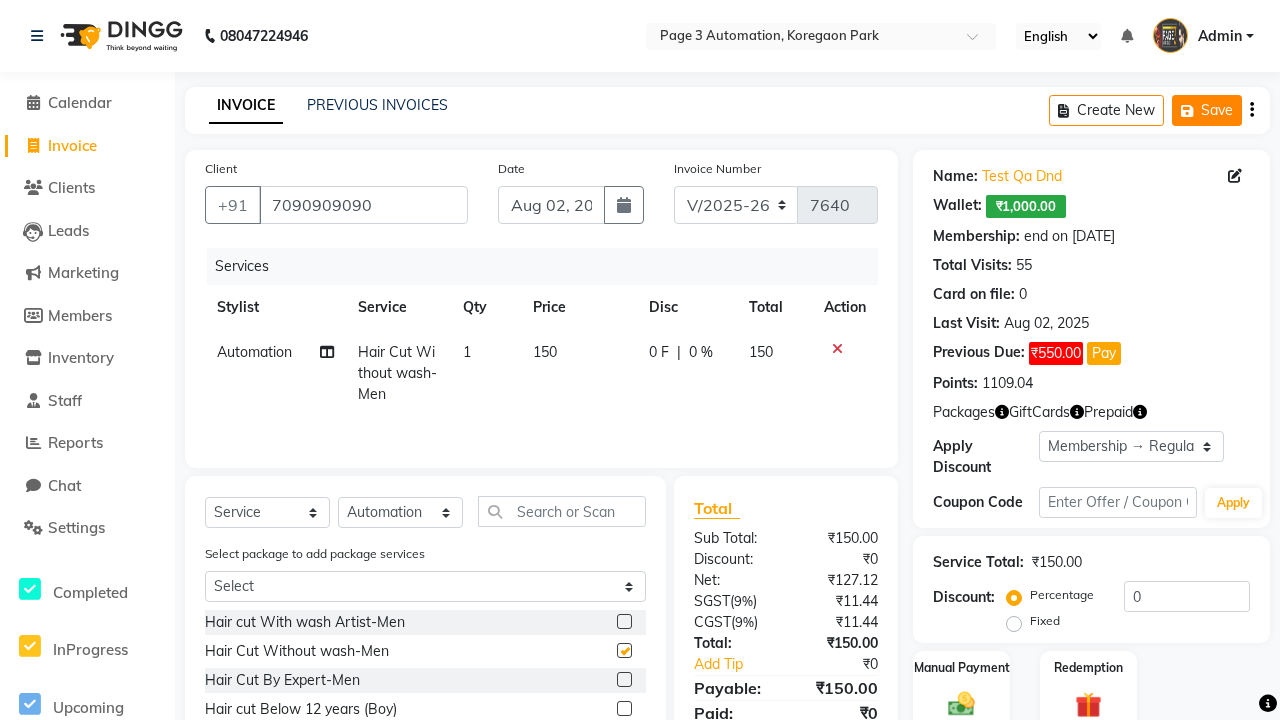 click on "Save" 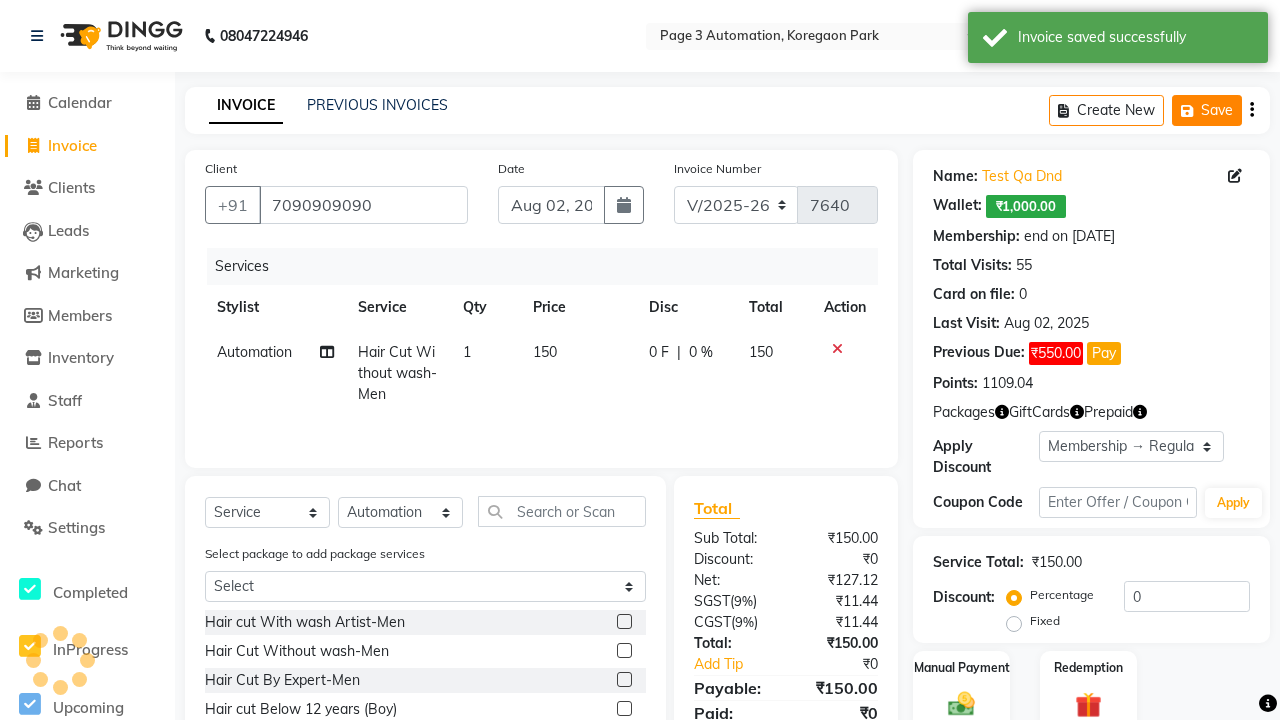 checkbox on "false" 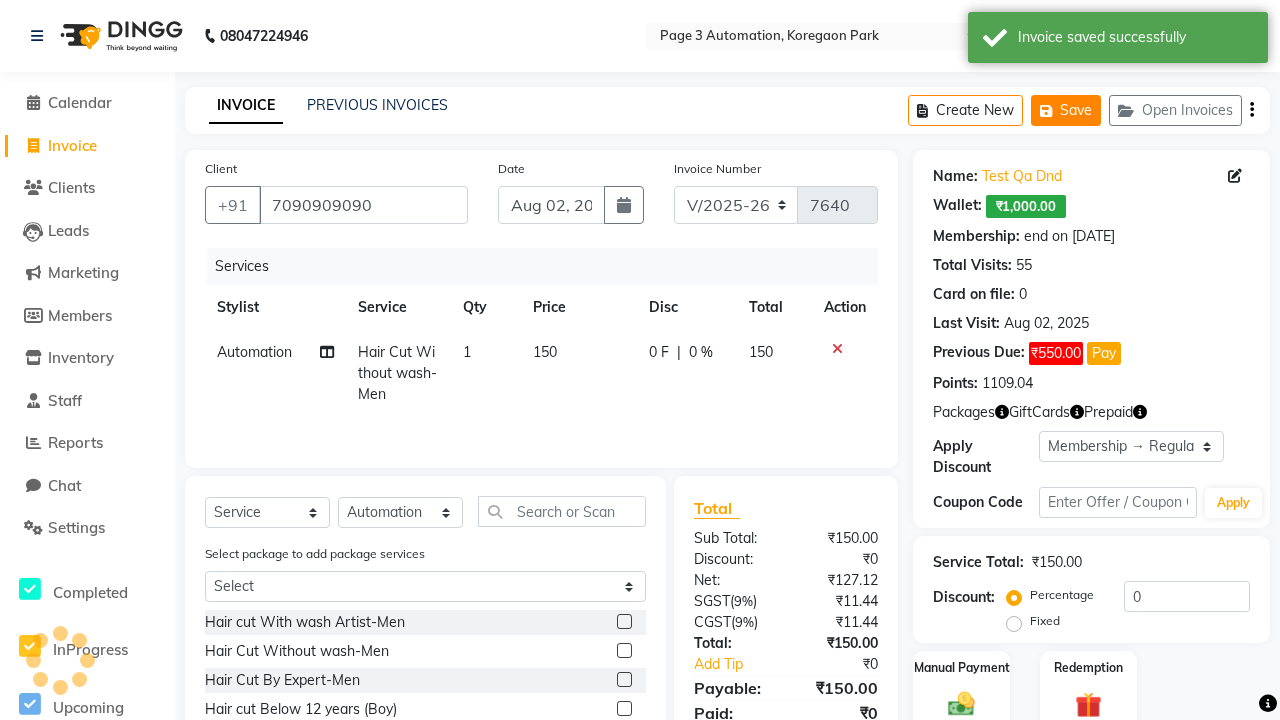 click on "Save" 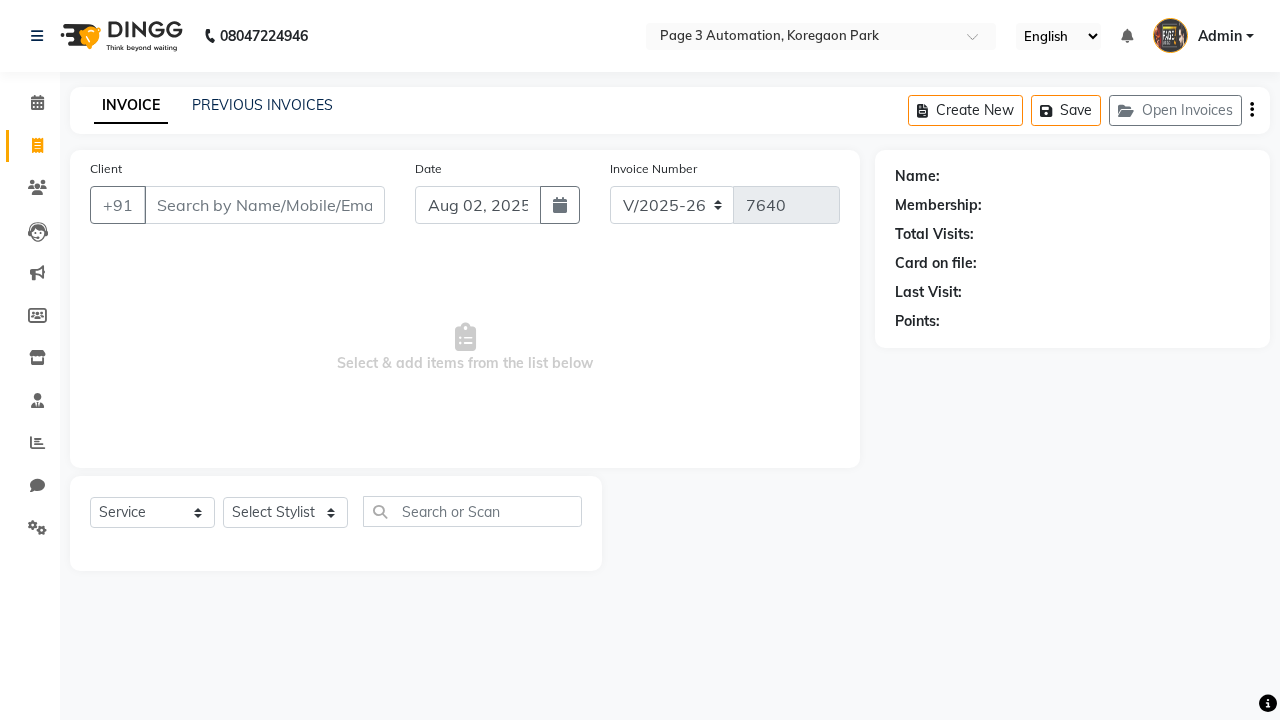 select on "2774" 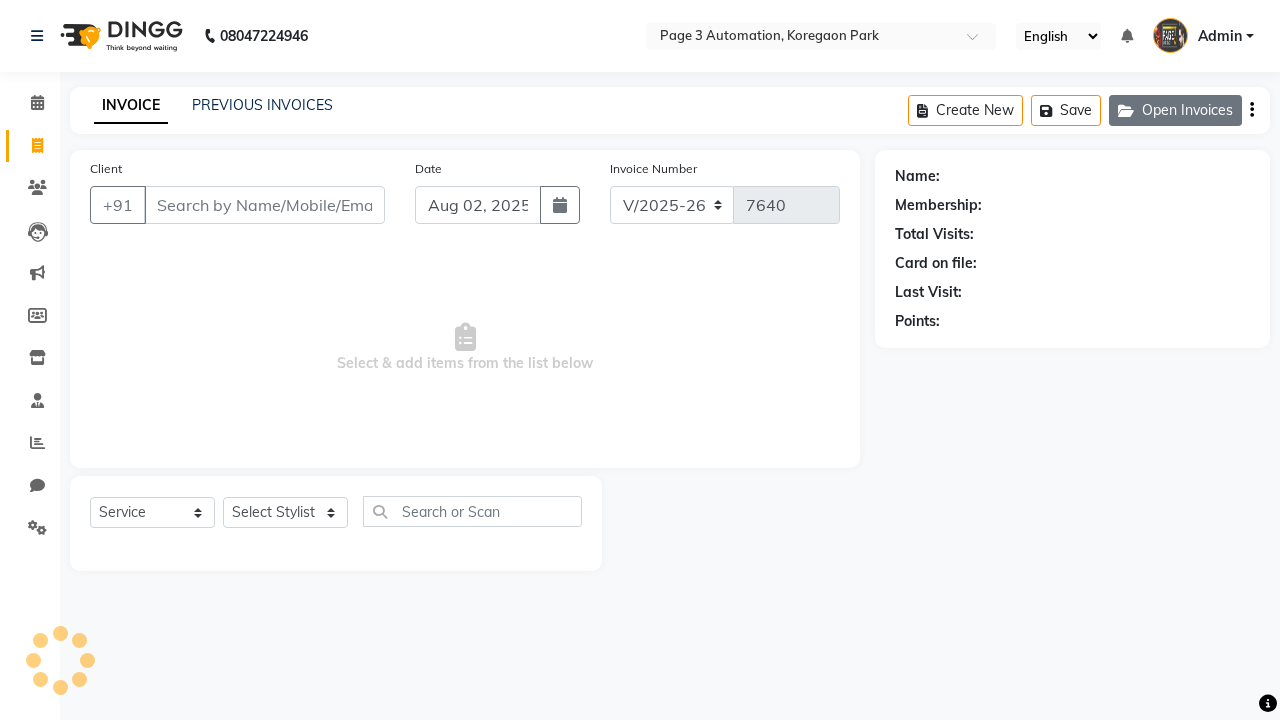click on "Open Invoices" 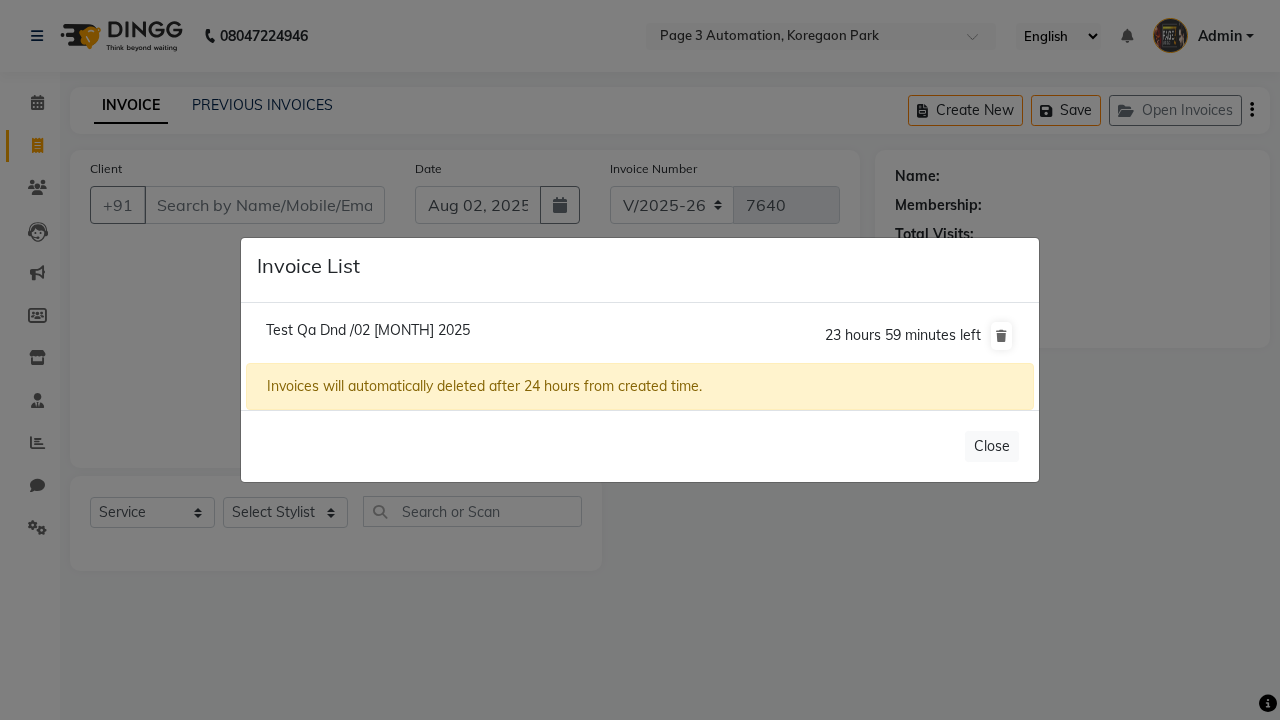 click on "Test Qa Dnd /02 August 2025" 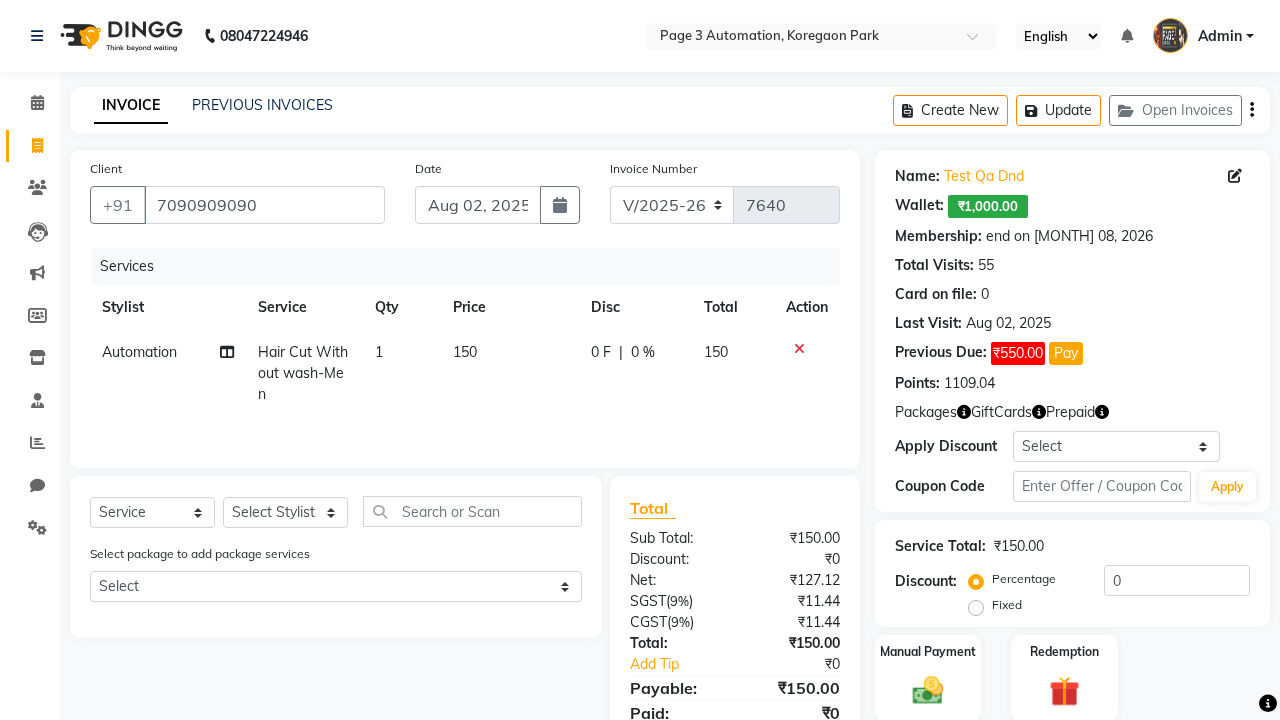 select on "71572" 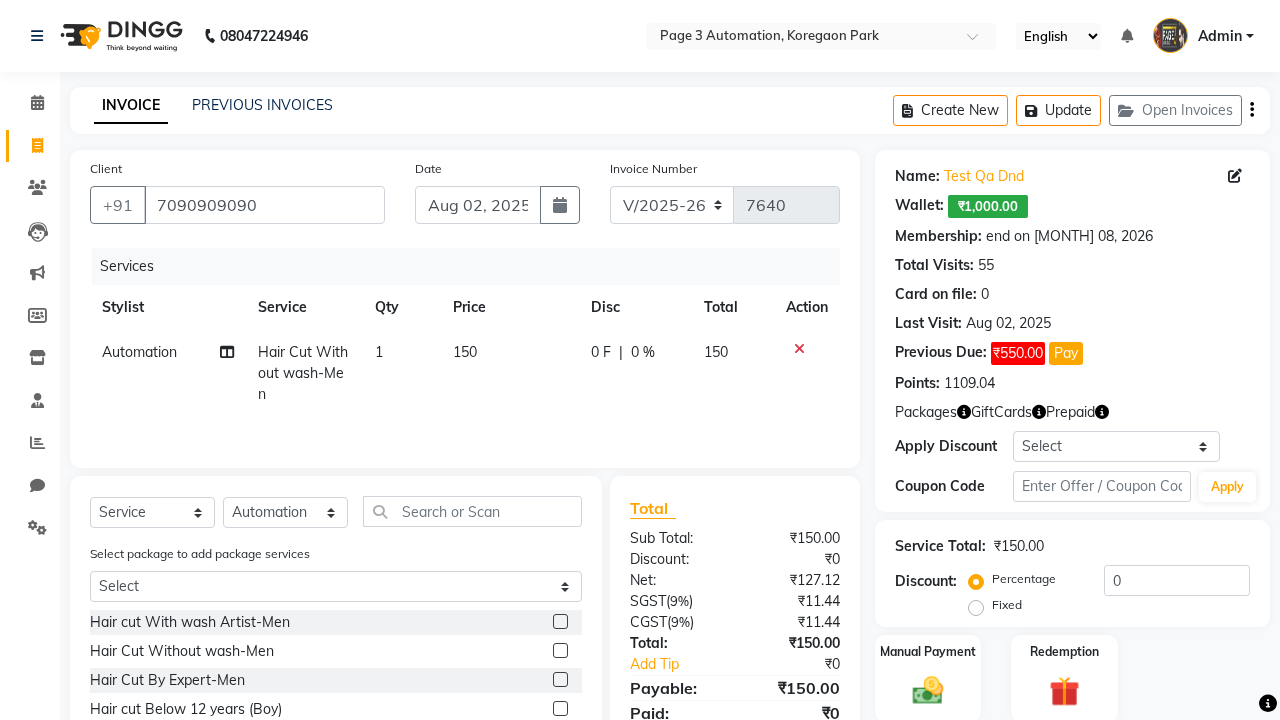 click 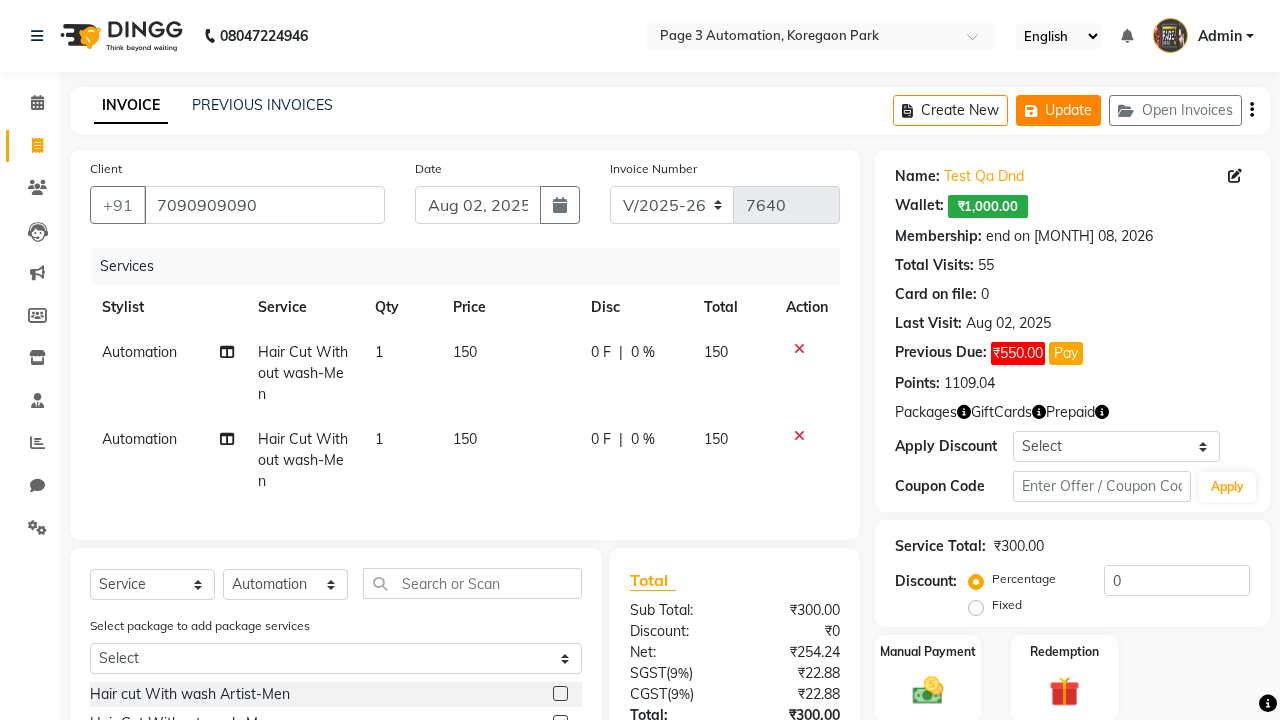 click on "Update" 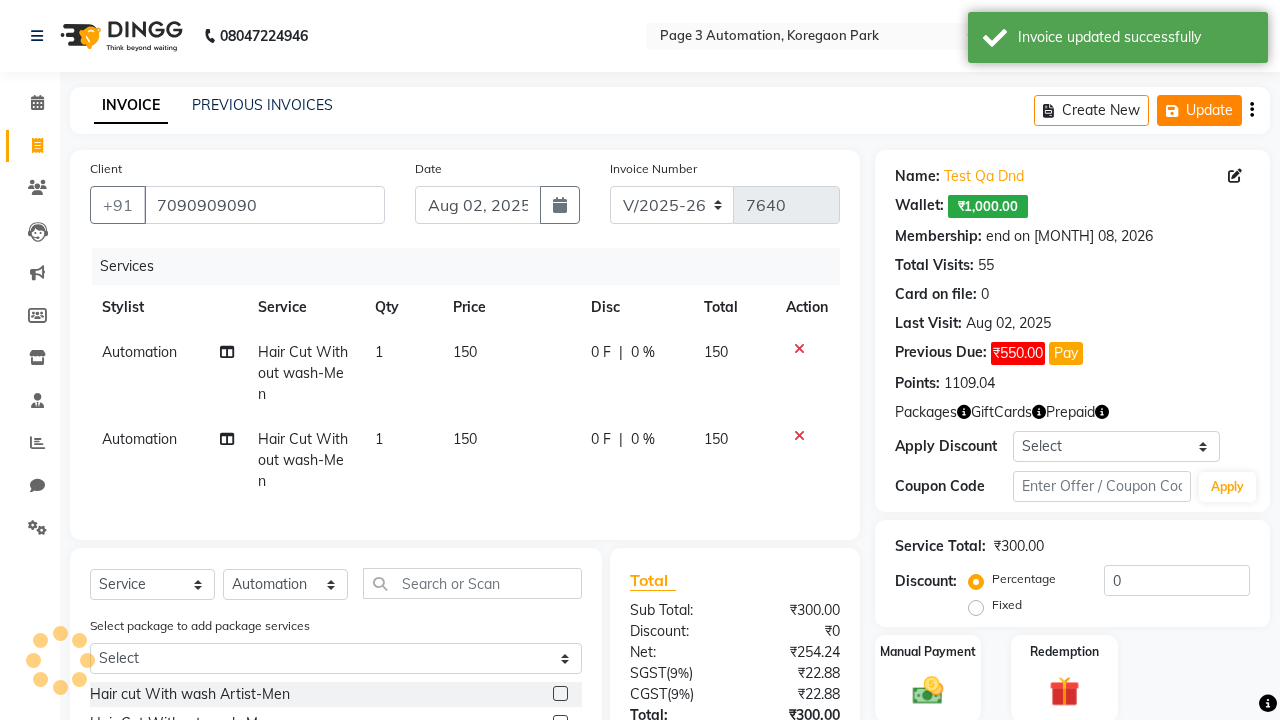 checkbox on "false" 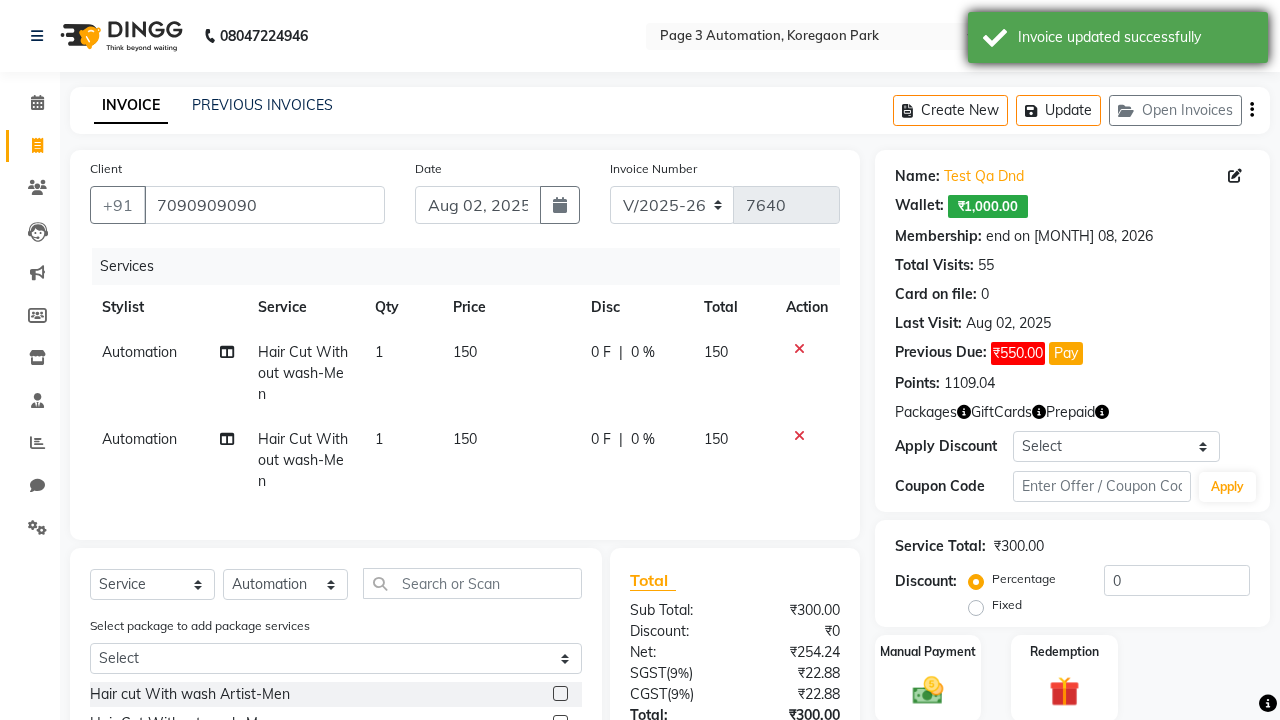click on "Invoice updated successfully" at bounding box center [1135, 37] 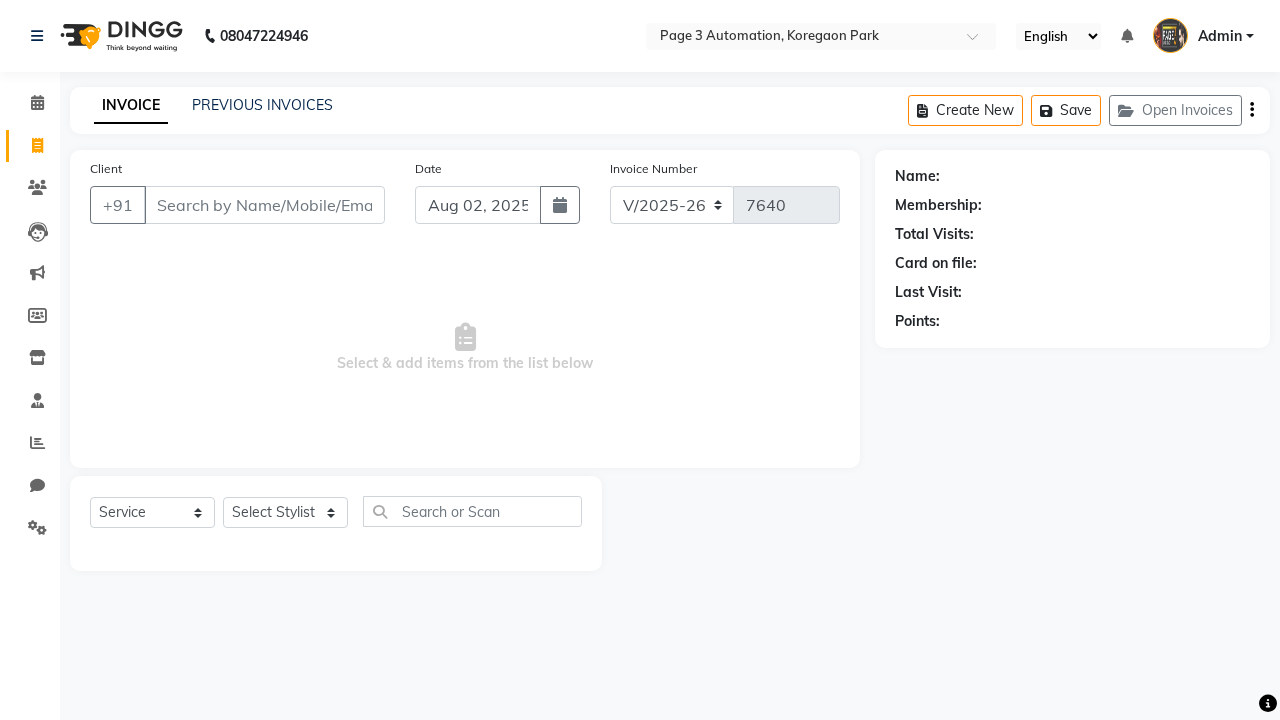 select on "2774" 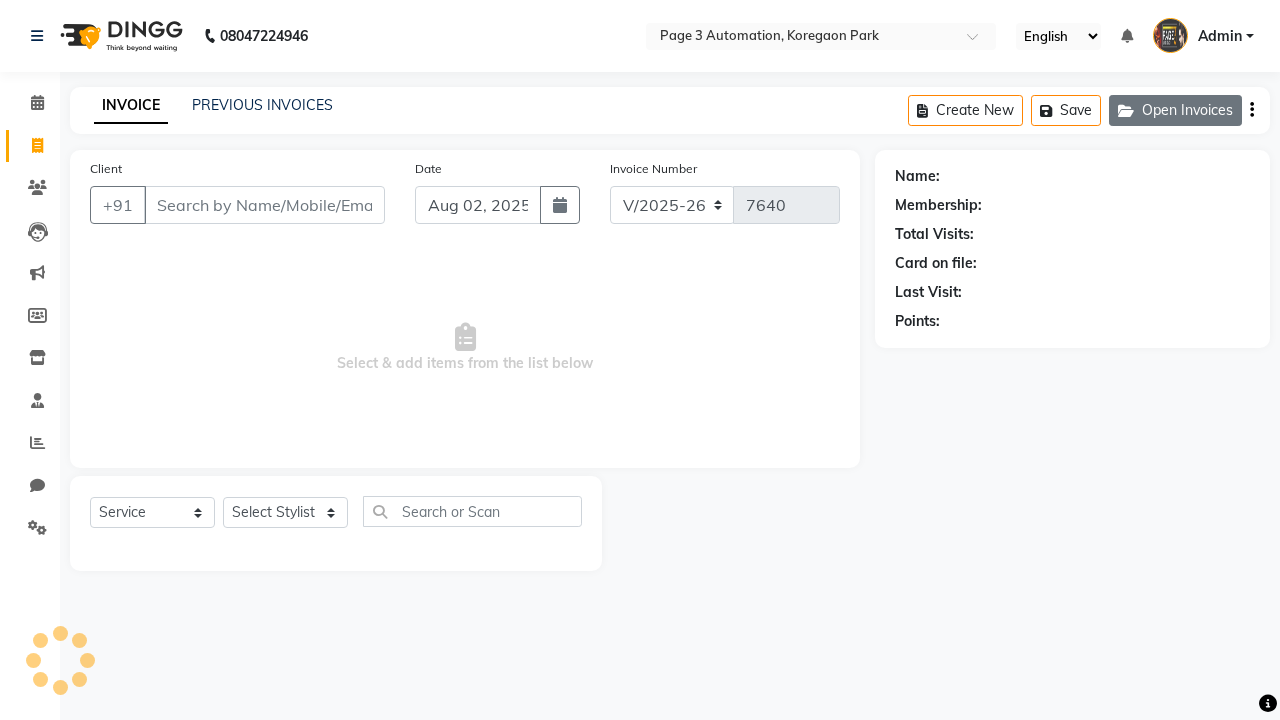 click on "Open Invoices" 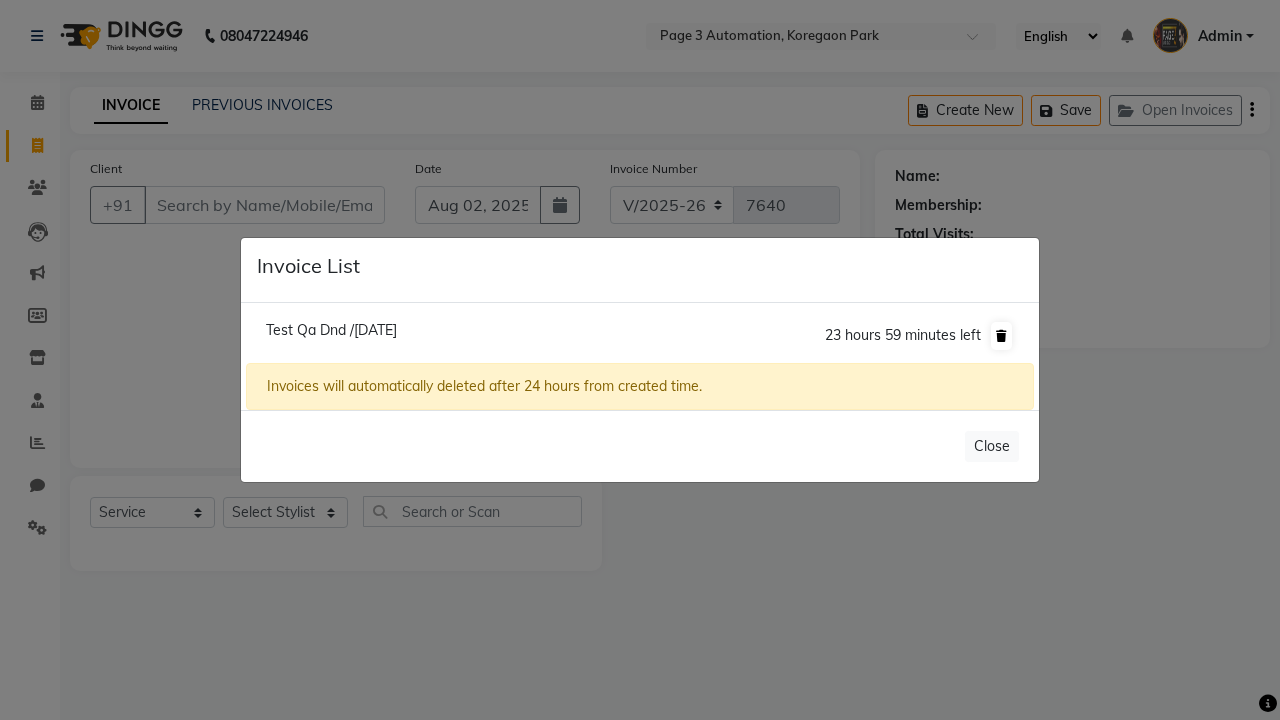 click 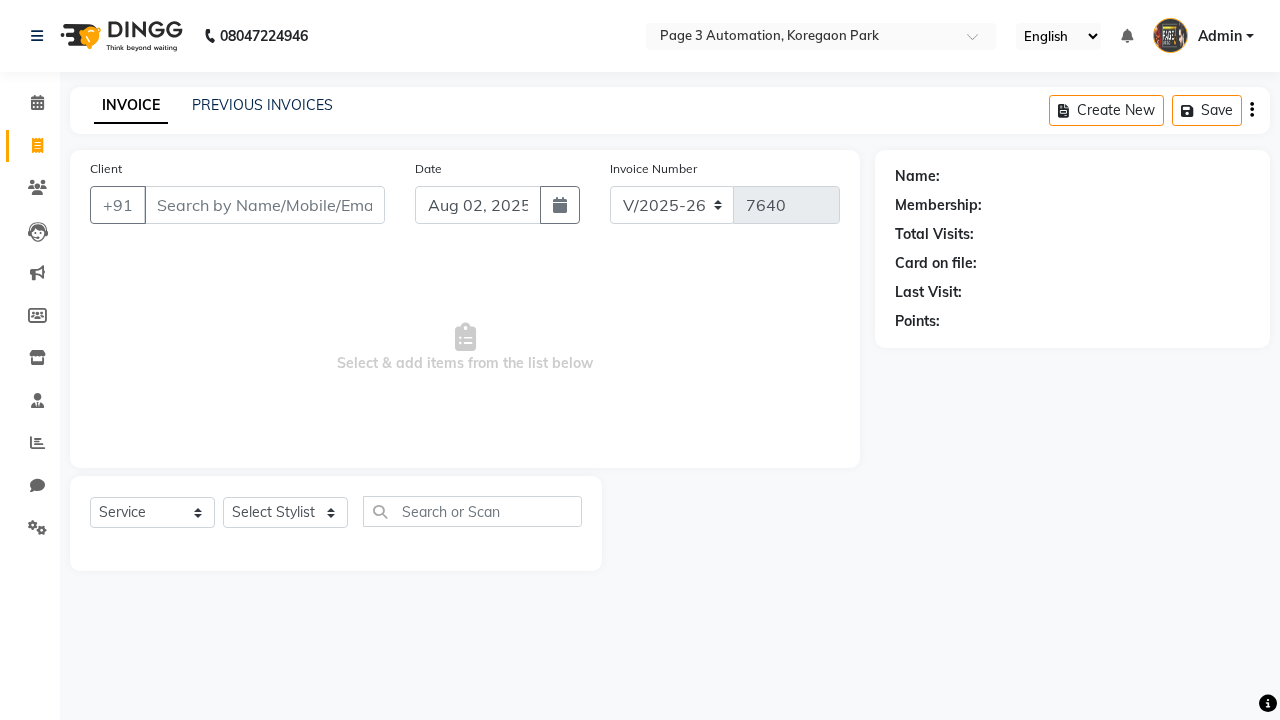 click on "Admin" at bounding box center (1220, 36) 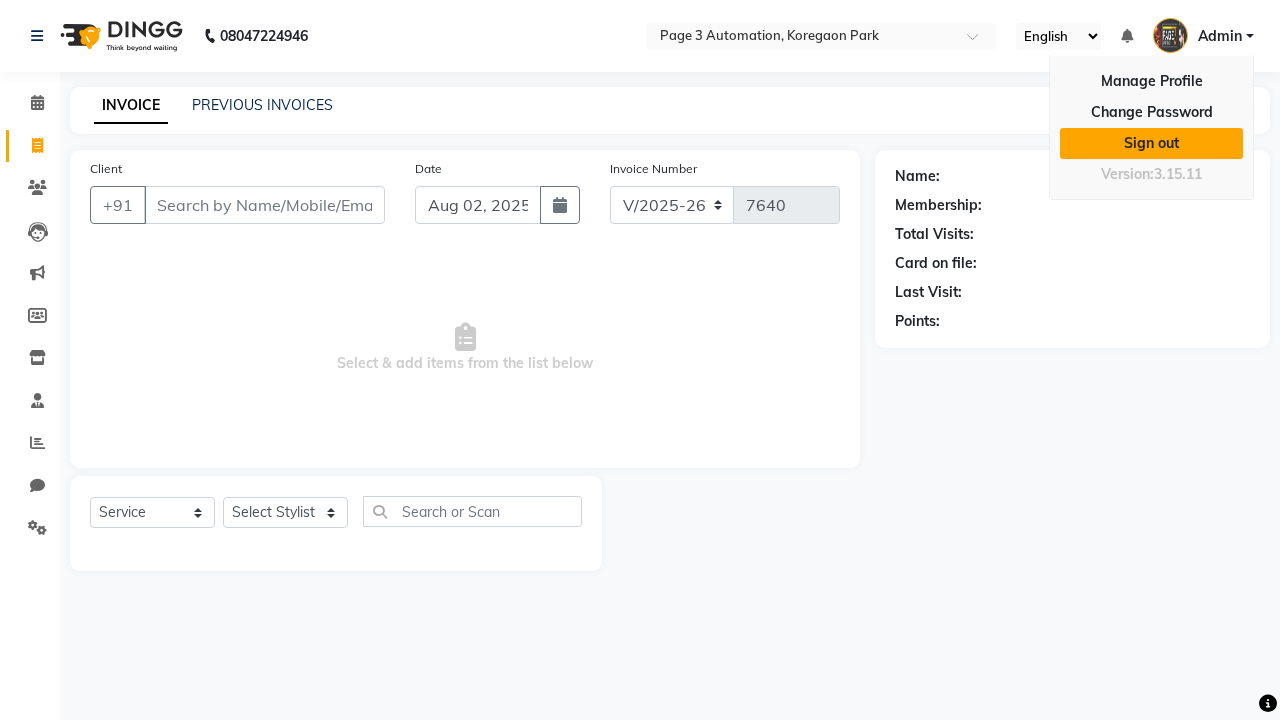 click on "Sign out" at bounding box center (1151, 143) 